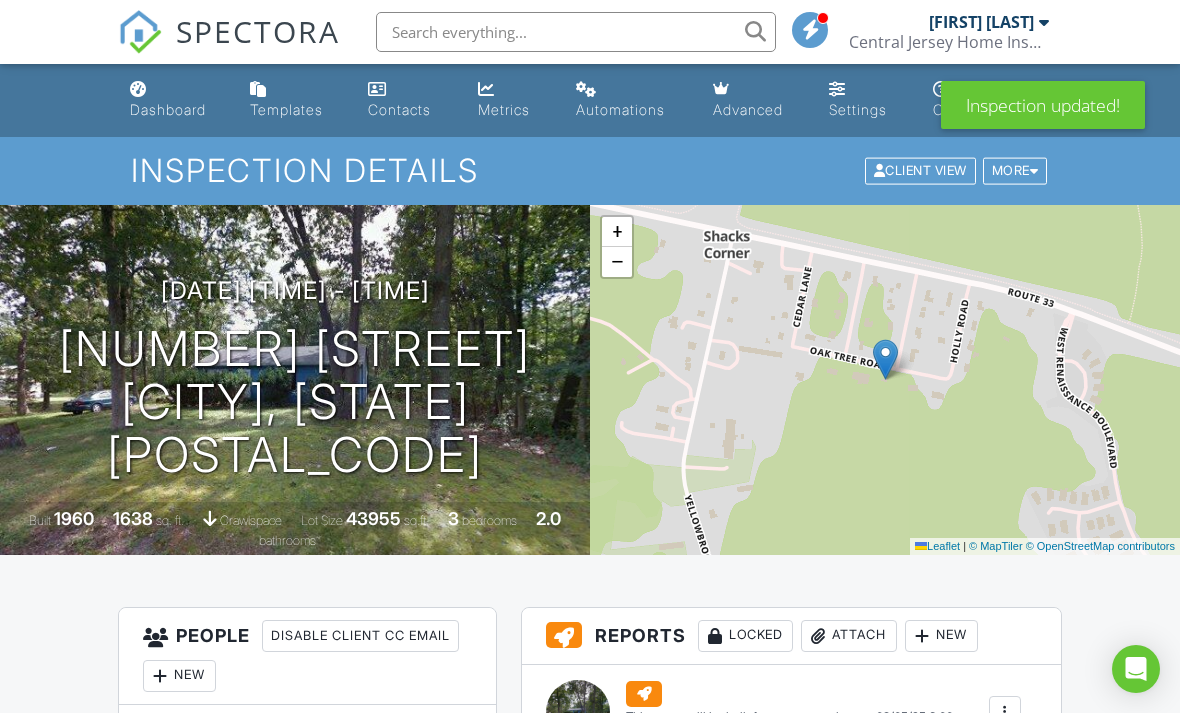 scroll, scrollTop: 0, scrollLeft: 0, axis: both 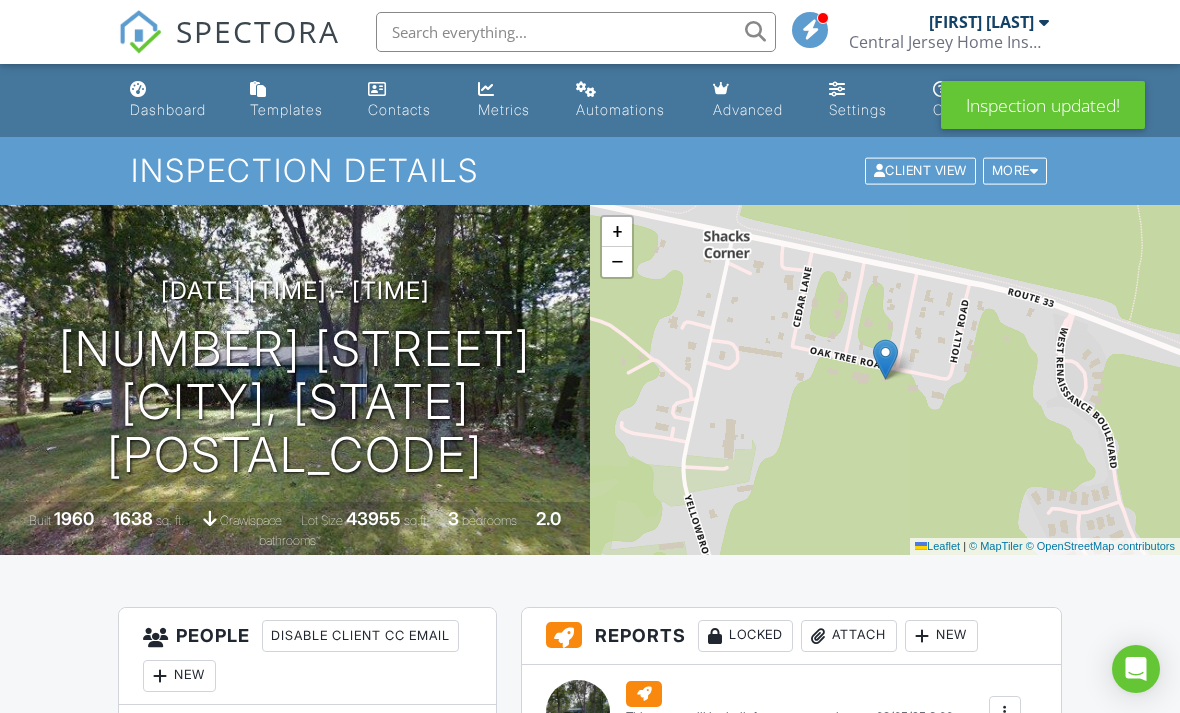 click on "Dashboard" at bounding box center [168, 109] 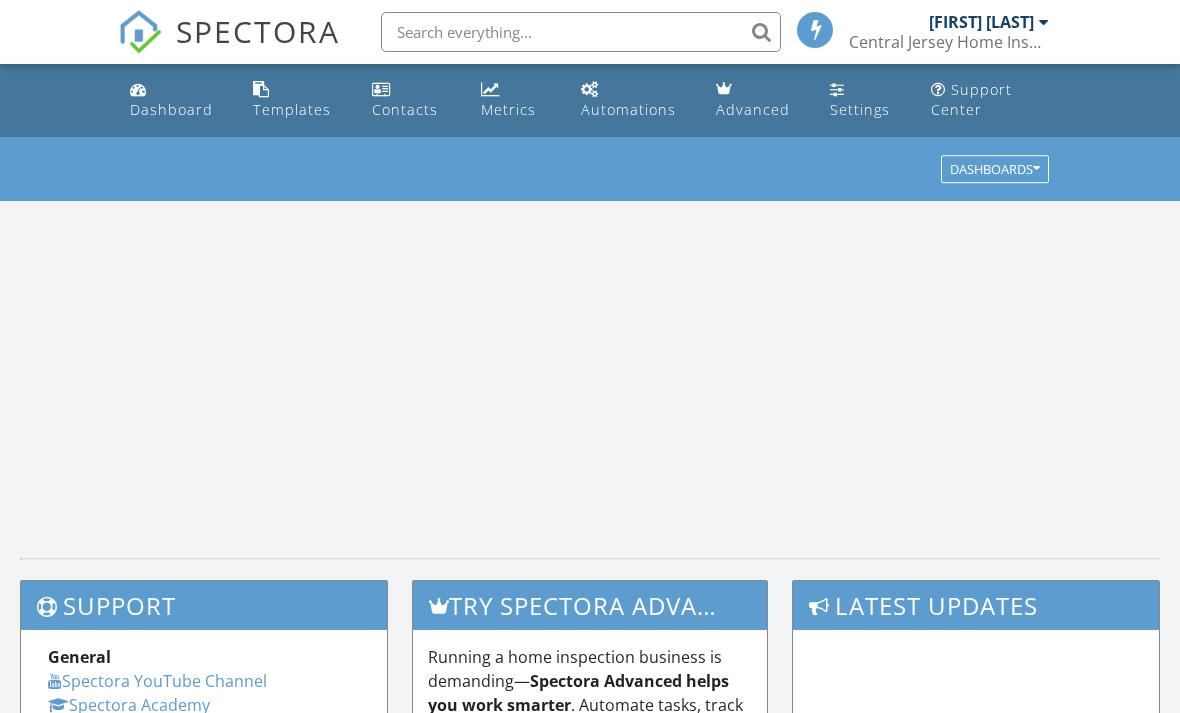 scroll, scrollTop: 0, scrollLeft: 0, axis: both 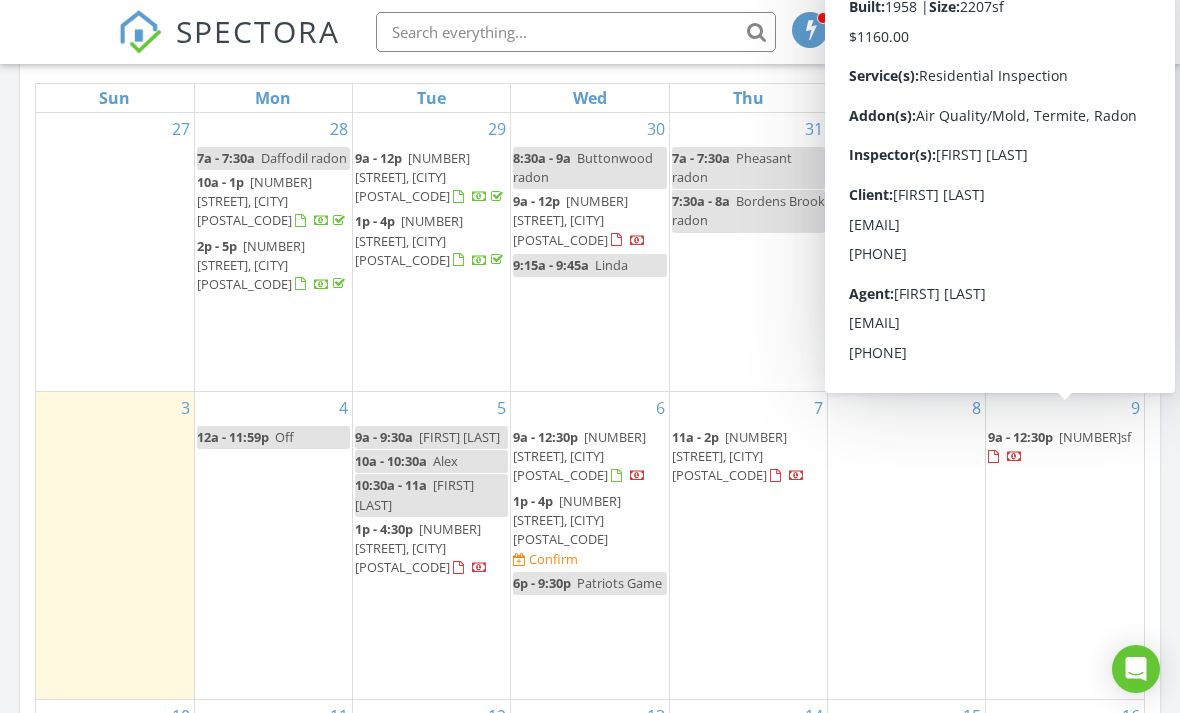 click on "[NUMBER]sf" at bounding box center (1095, 437) 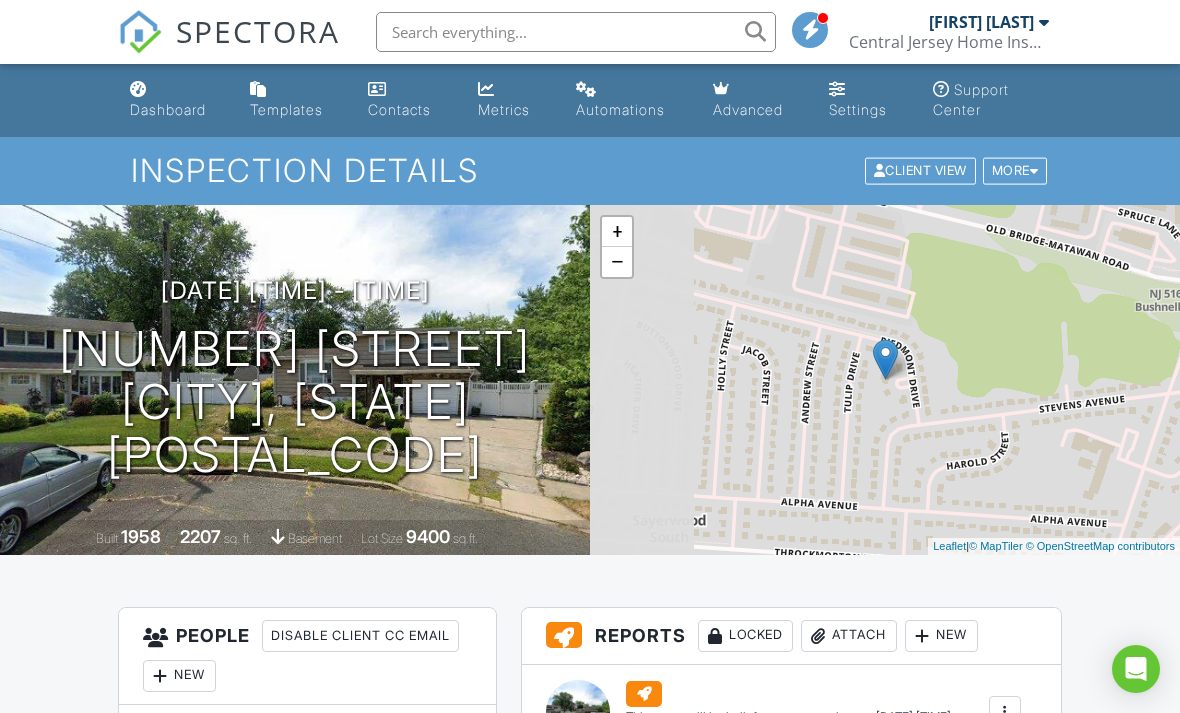 scroll, scrollTop: 0, scrollLeft: 0, axis: both 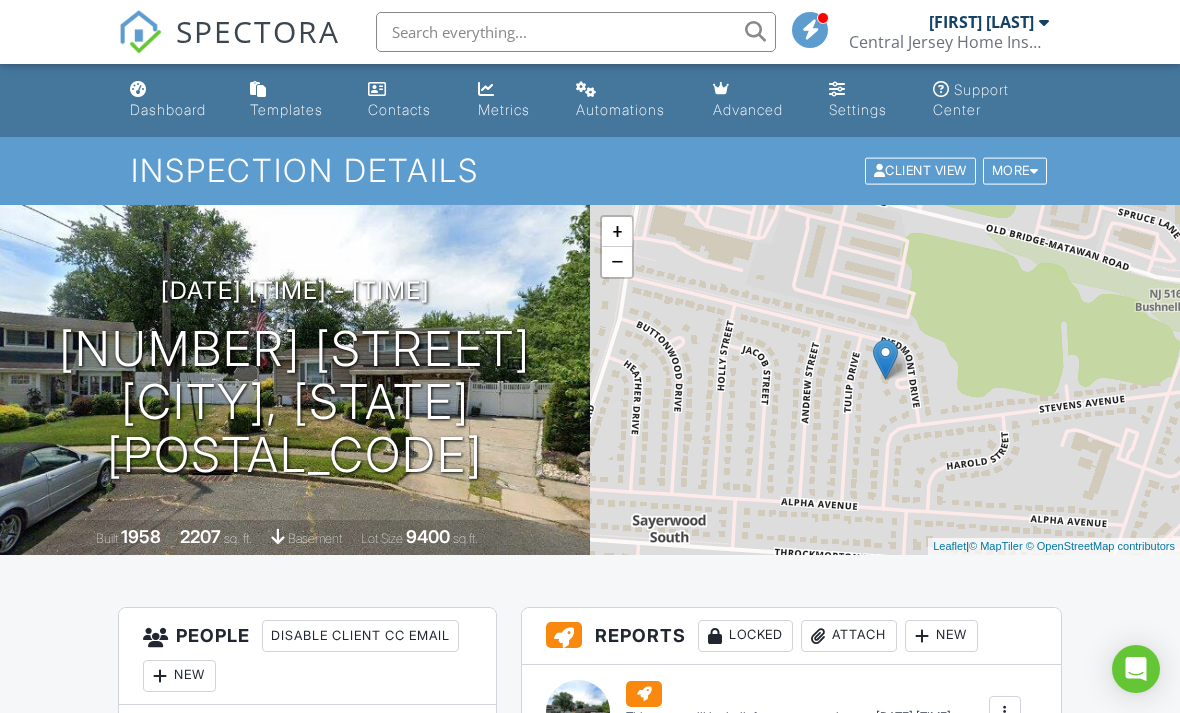 click on "More" at bounding box center [1015, 171] 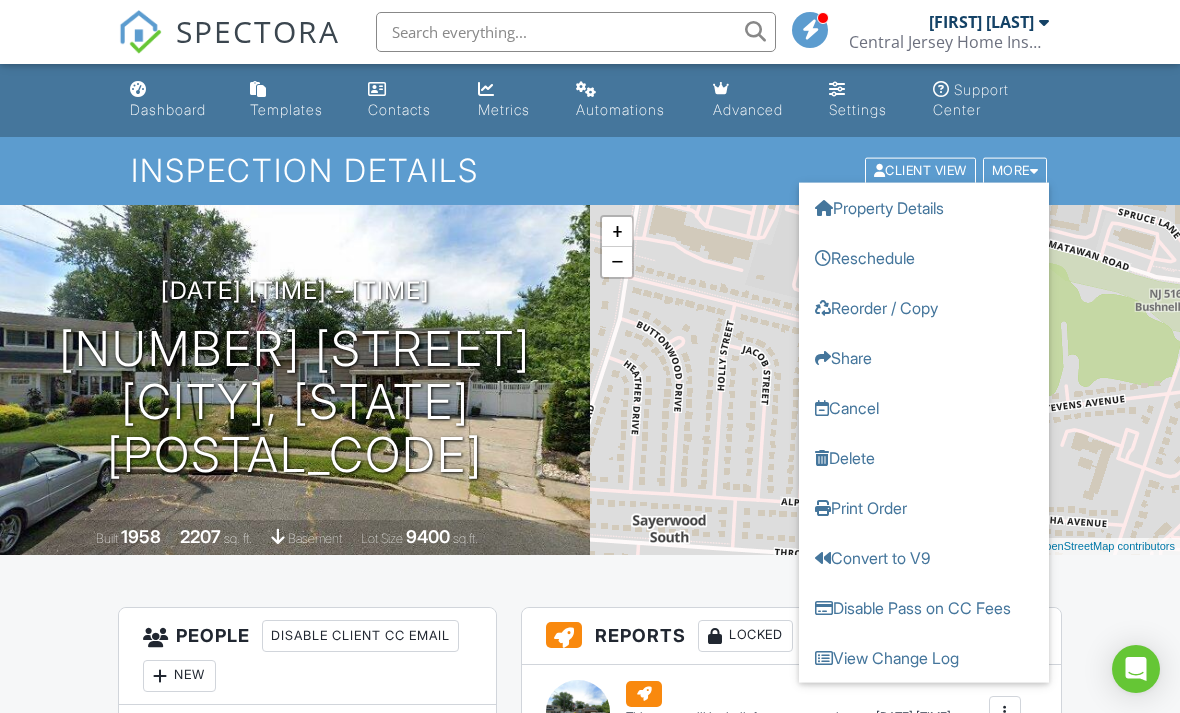 click on "Cancel" at bounding box center [924, 408] 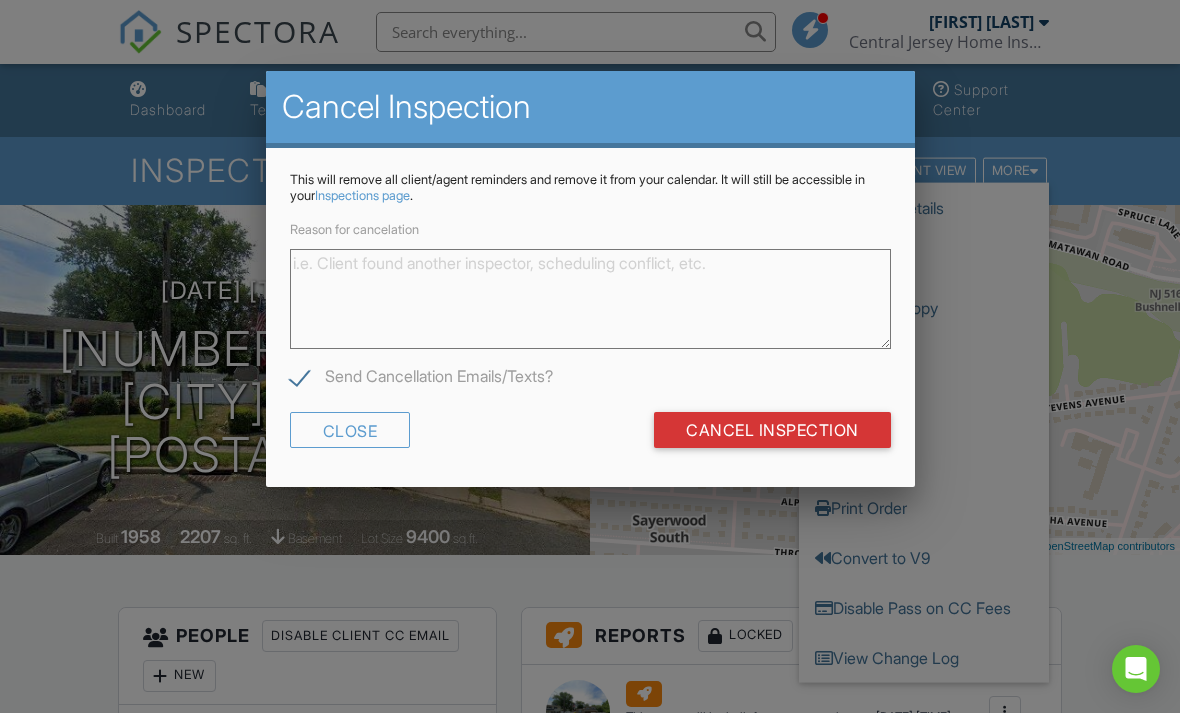 click on "Cancel Inspection" at bounding box center [772, 430] 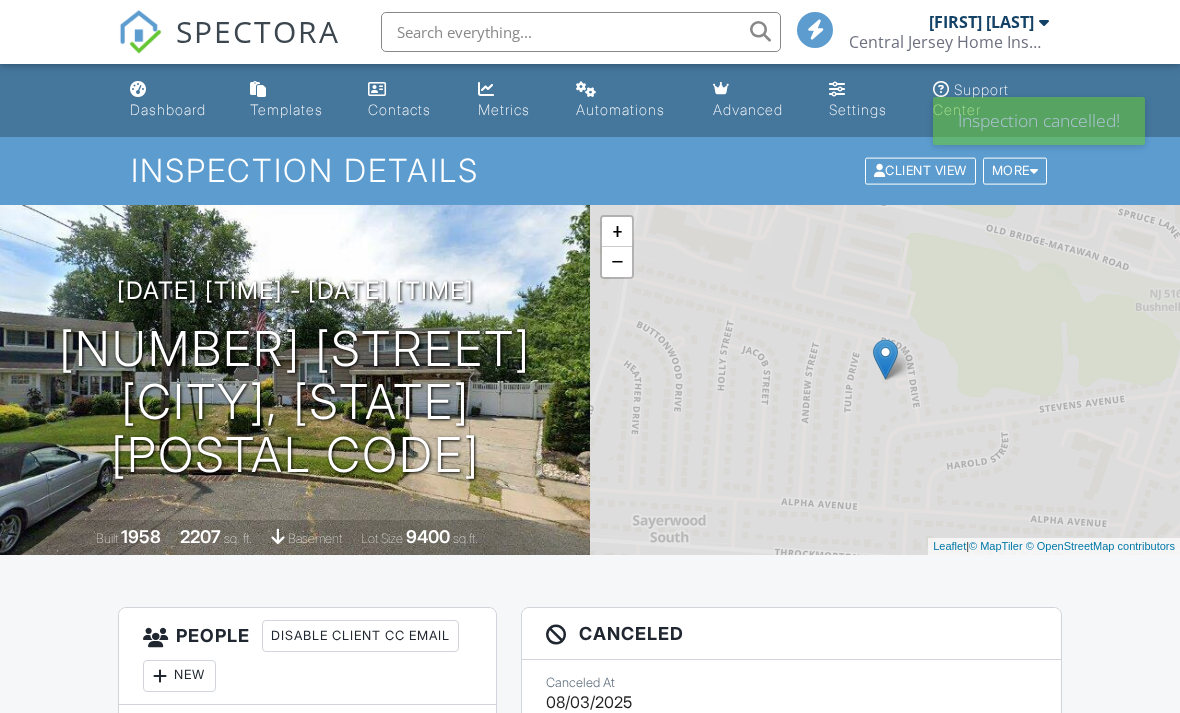 scroll, scrollTop: 0, scrollLeft: 0, axis: both 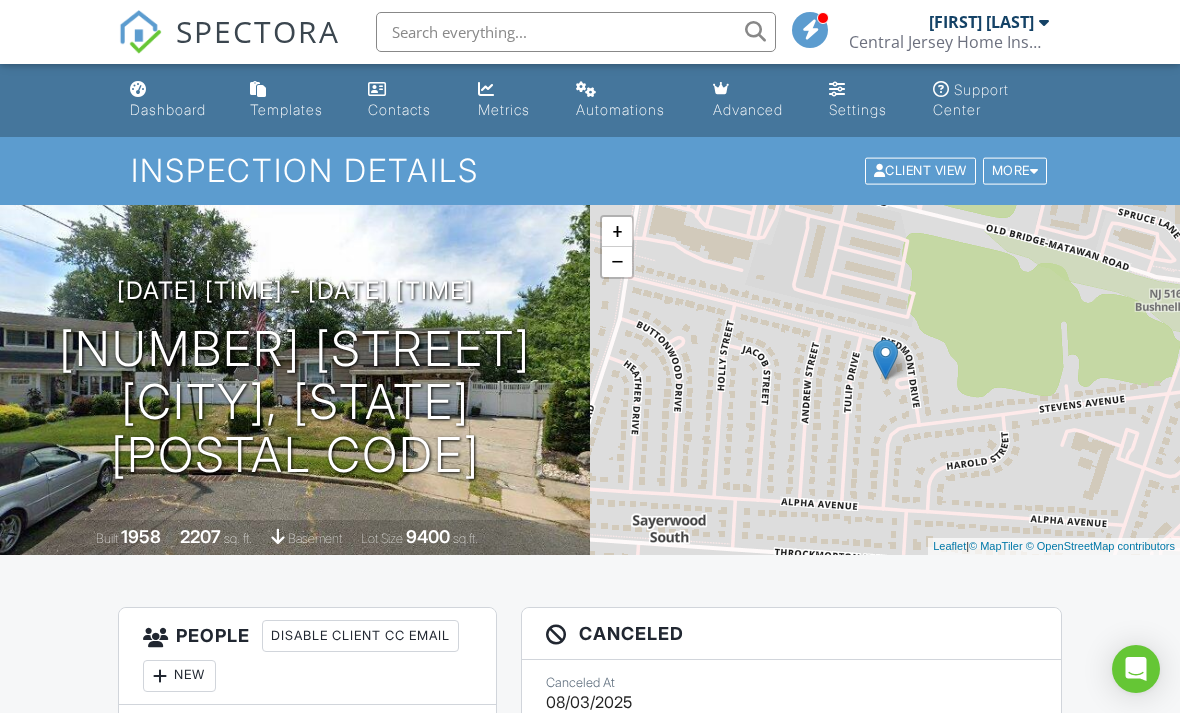 click on "Dashboard" at bounding box center [168, 109] 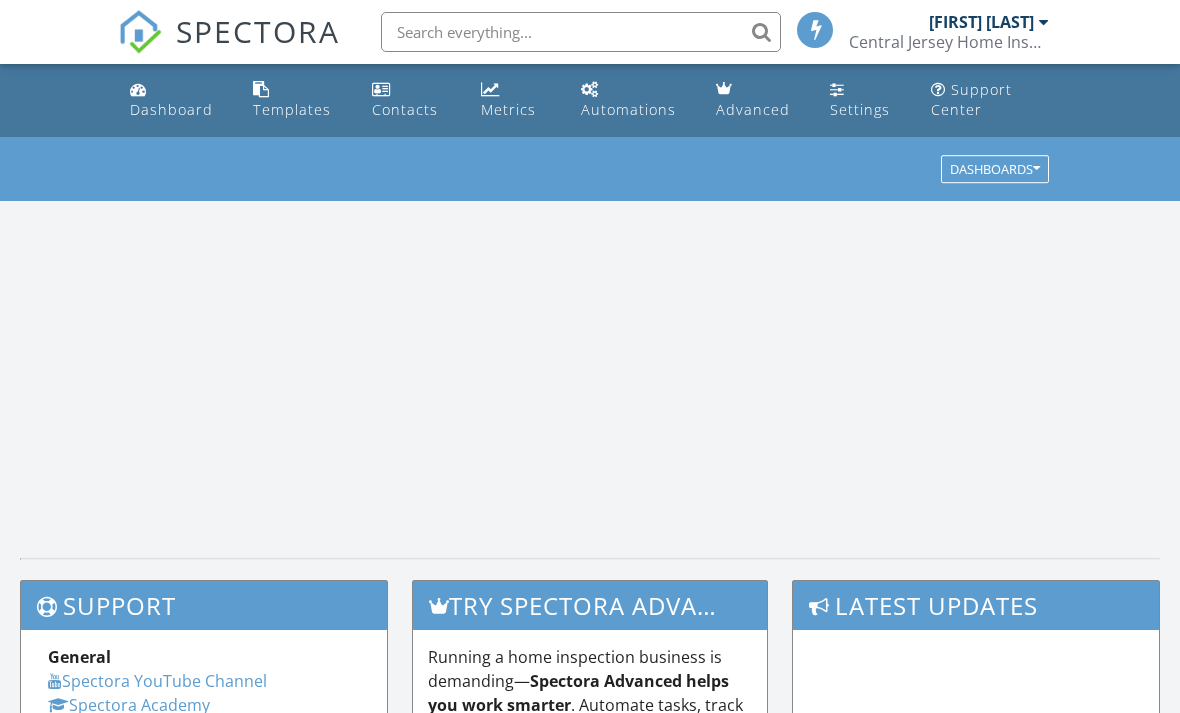 scroll, scrollTop: 0, scrollLeft: 0, axis: both 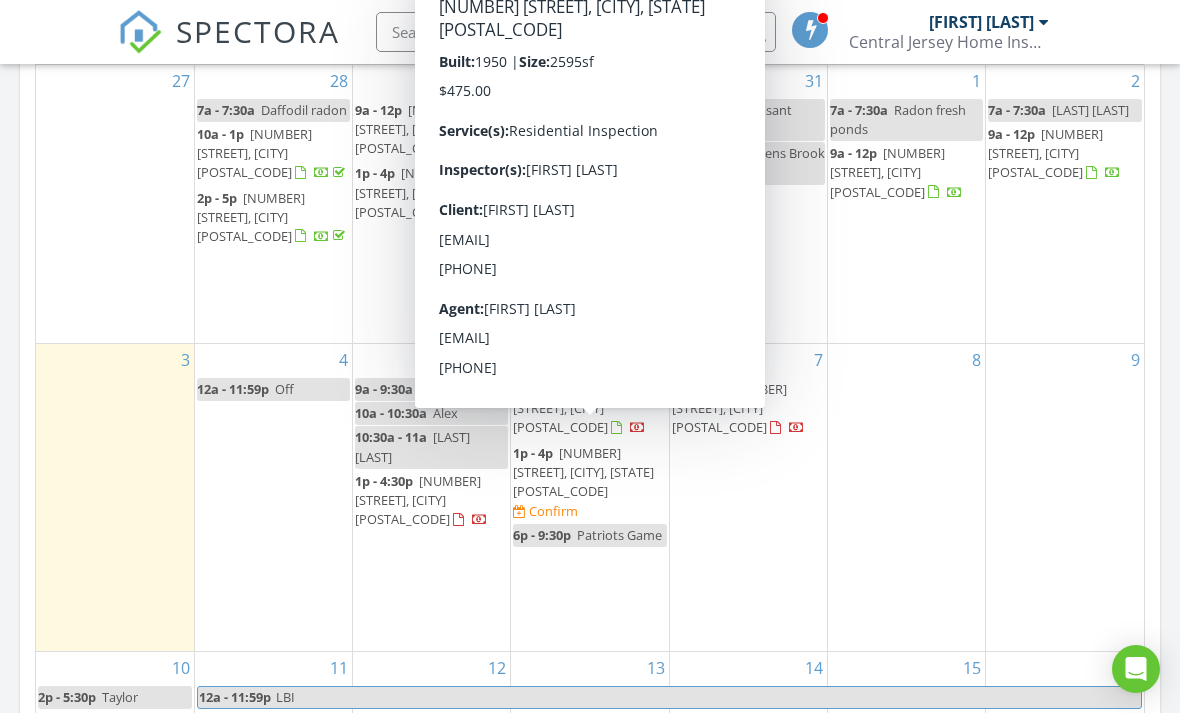click on "34 Farragut Dr, Brick Township 08723" at bounding box center (583, 472) 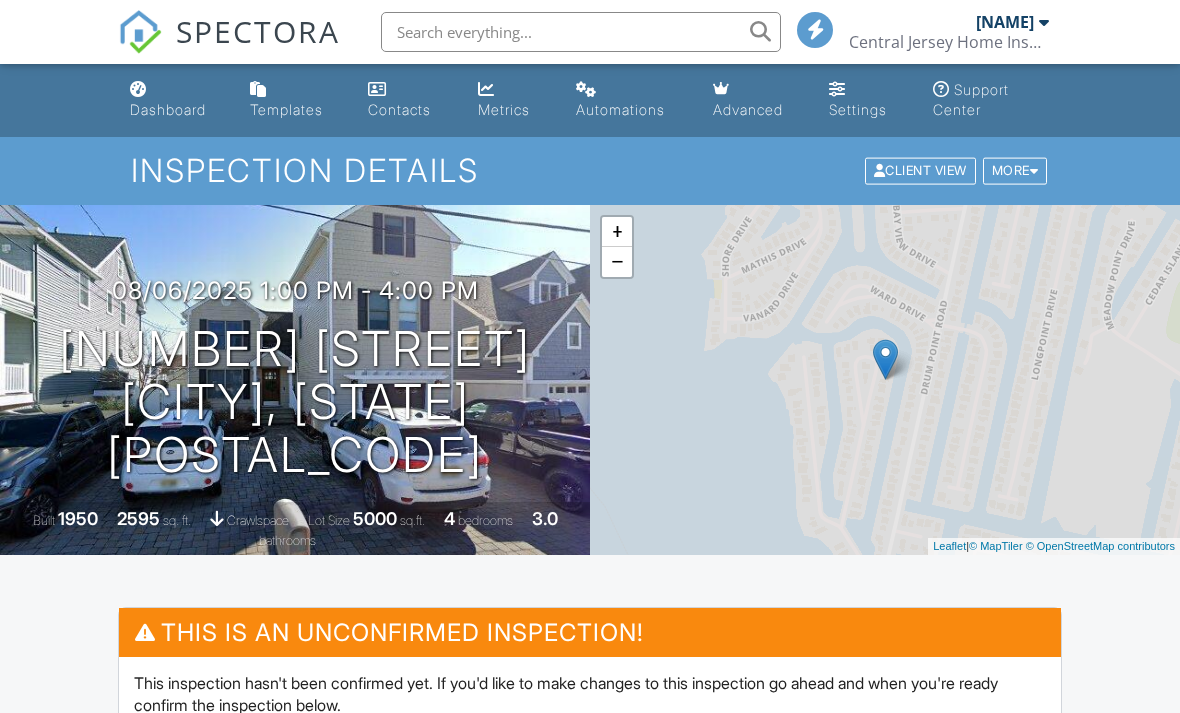 scroll, scrollTop: 0, scrollLeft: 0, axis: both 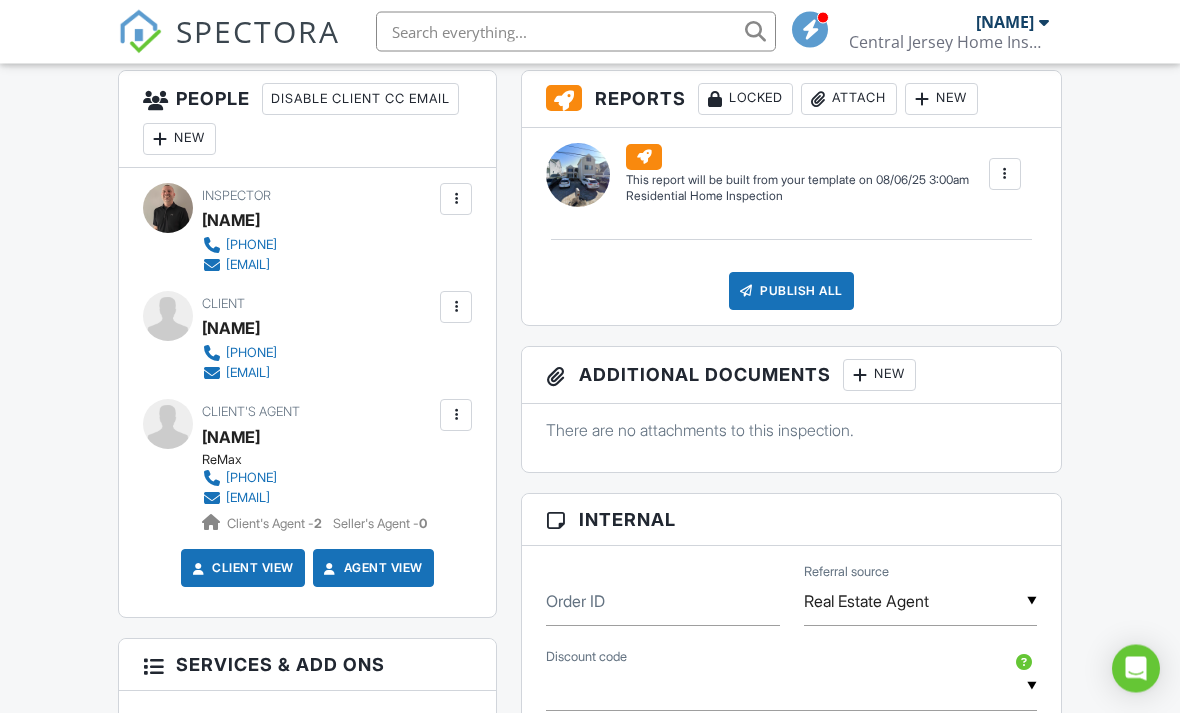 click on "New" at bounding box center (179, 140) 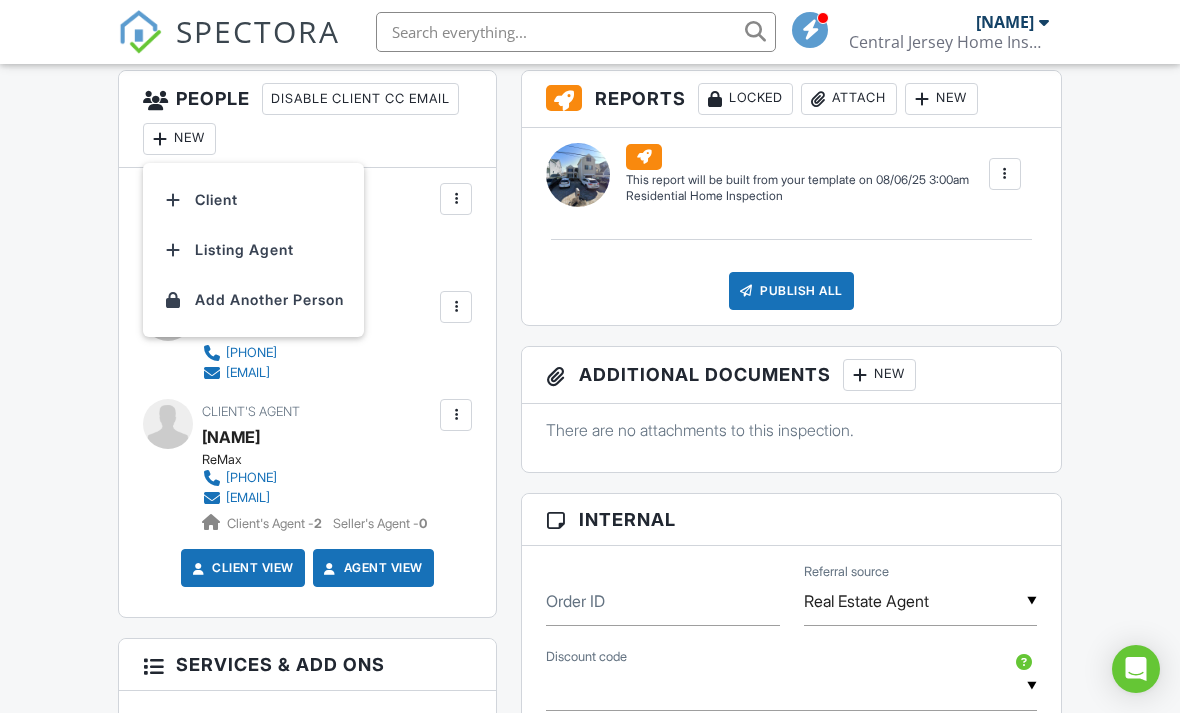 click on "Client" at bounding box center (253, 200) 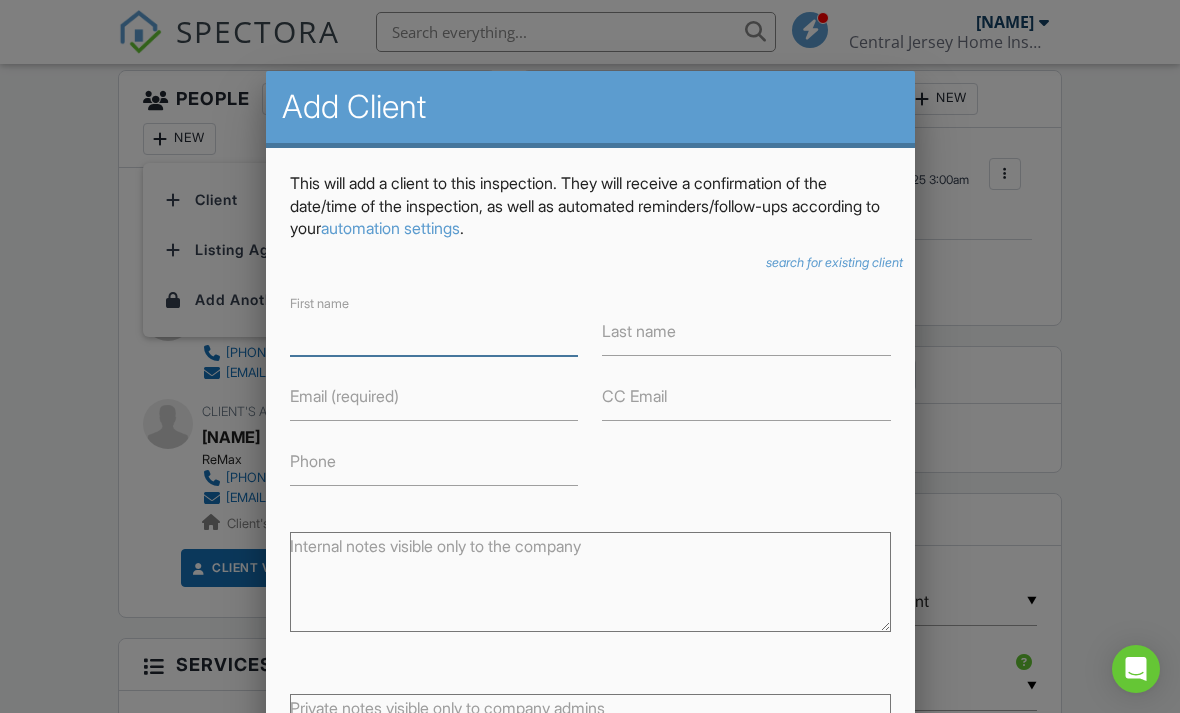 click on "First name" at bounding box center [434, 331] 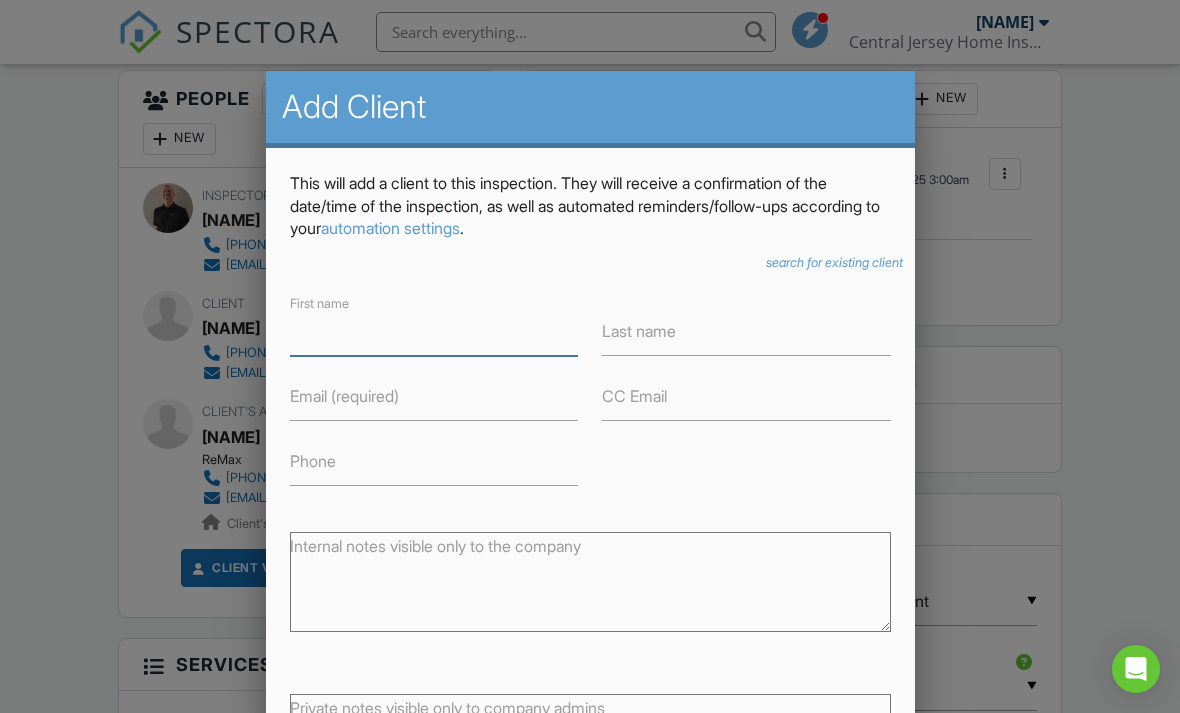 scroll, scrollTop: 752, scrollLeft: 0, axis: vertical 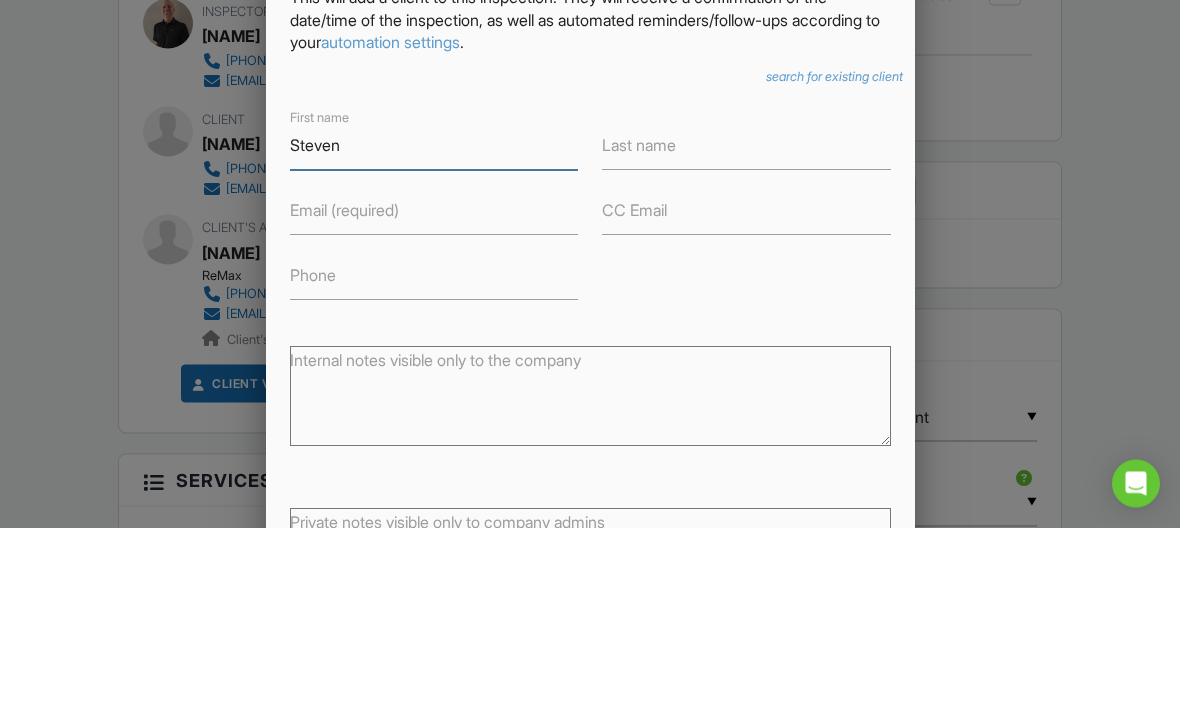 type on "Steven" 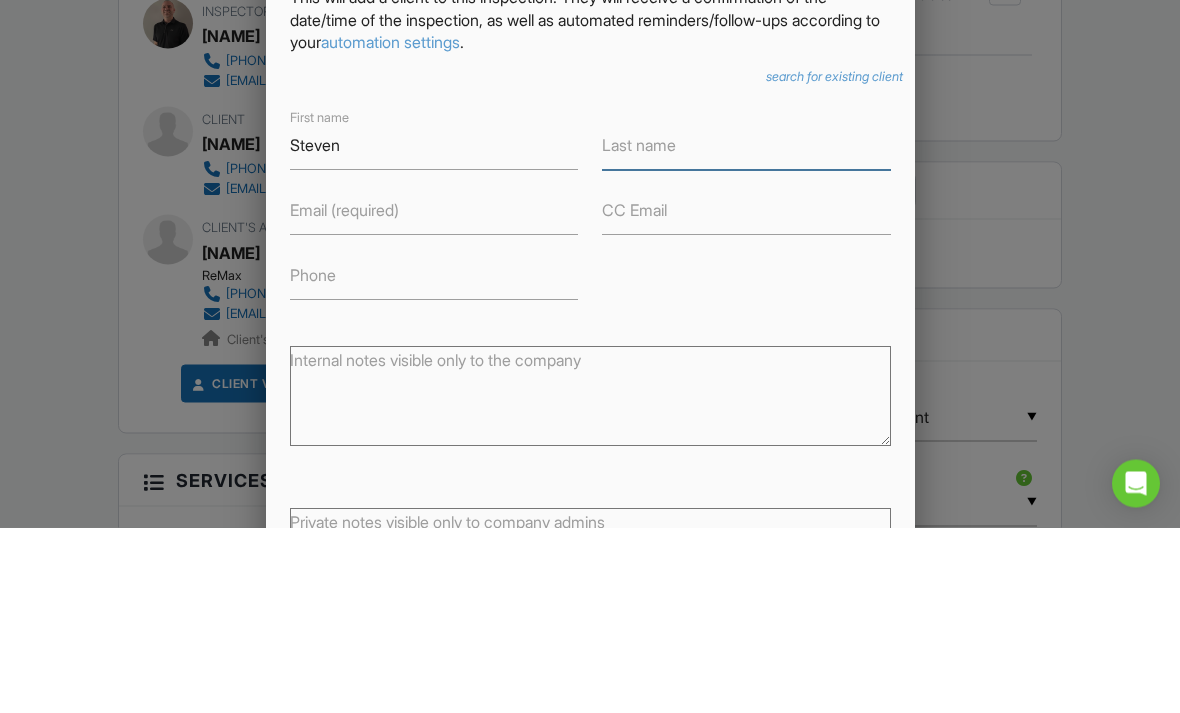 click on "Last name" at bounding box center [746, 331] 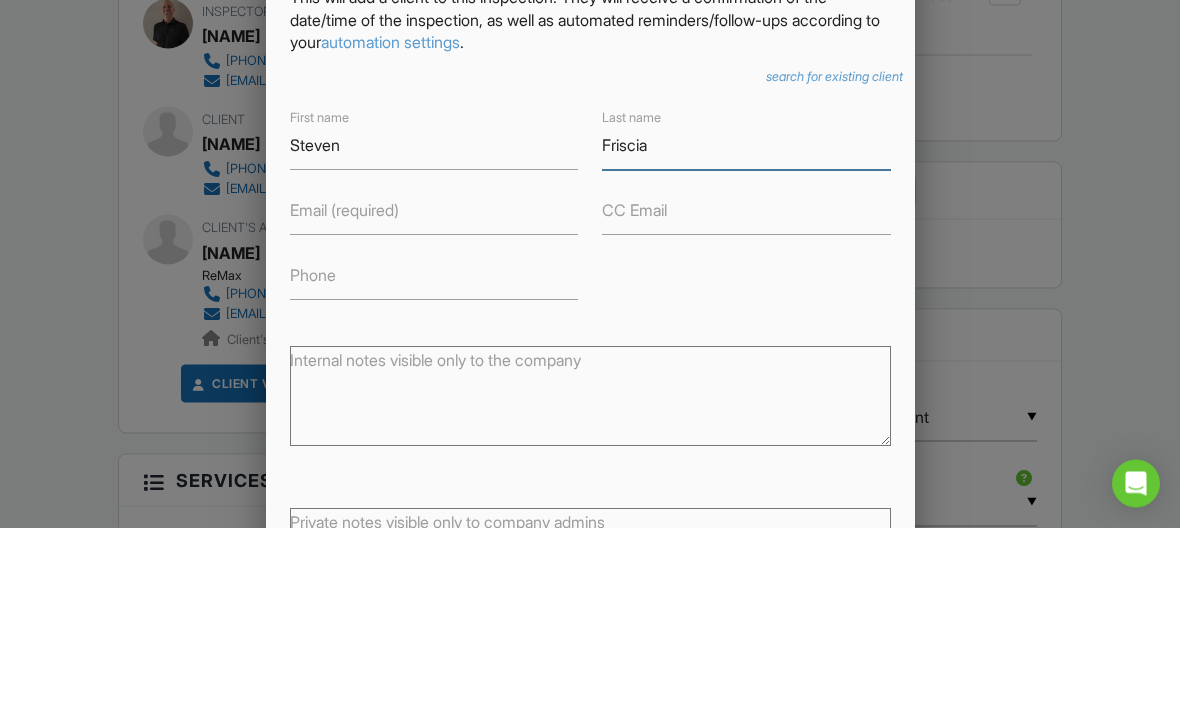 type on "[LAST]" 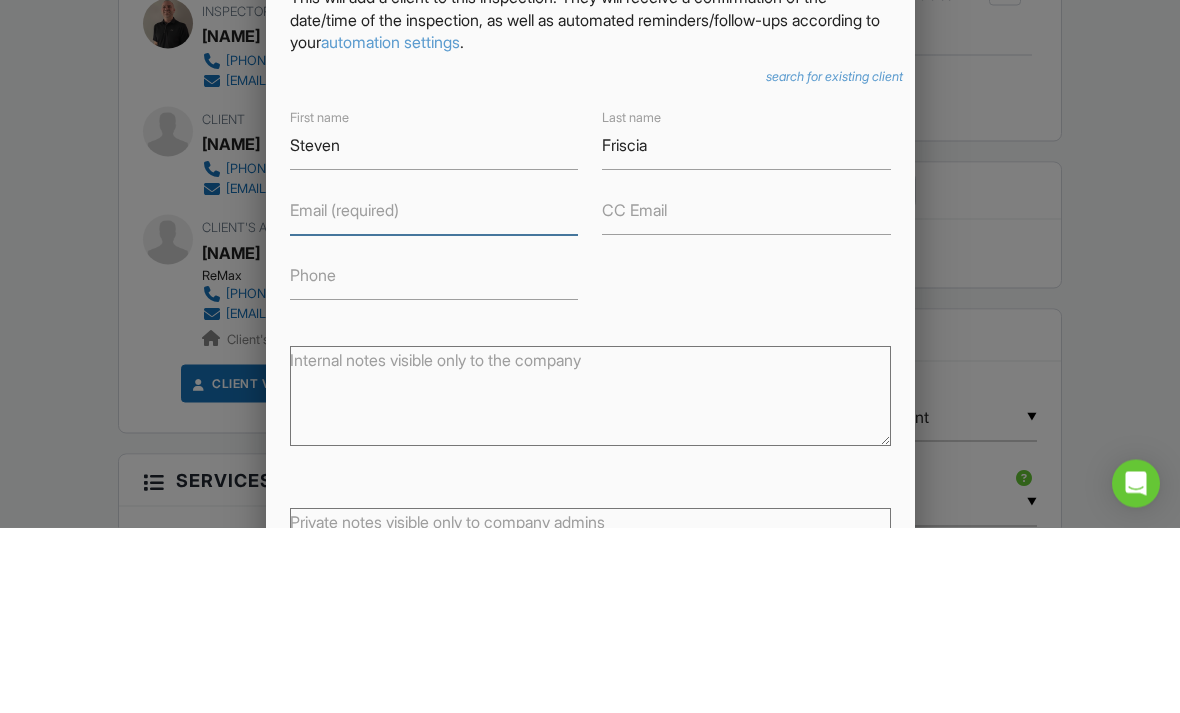 click on "Email (required)" at bounding box center (434, 396) 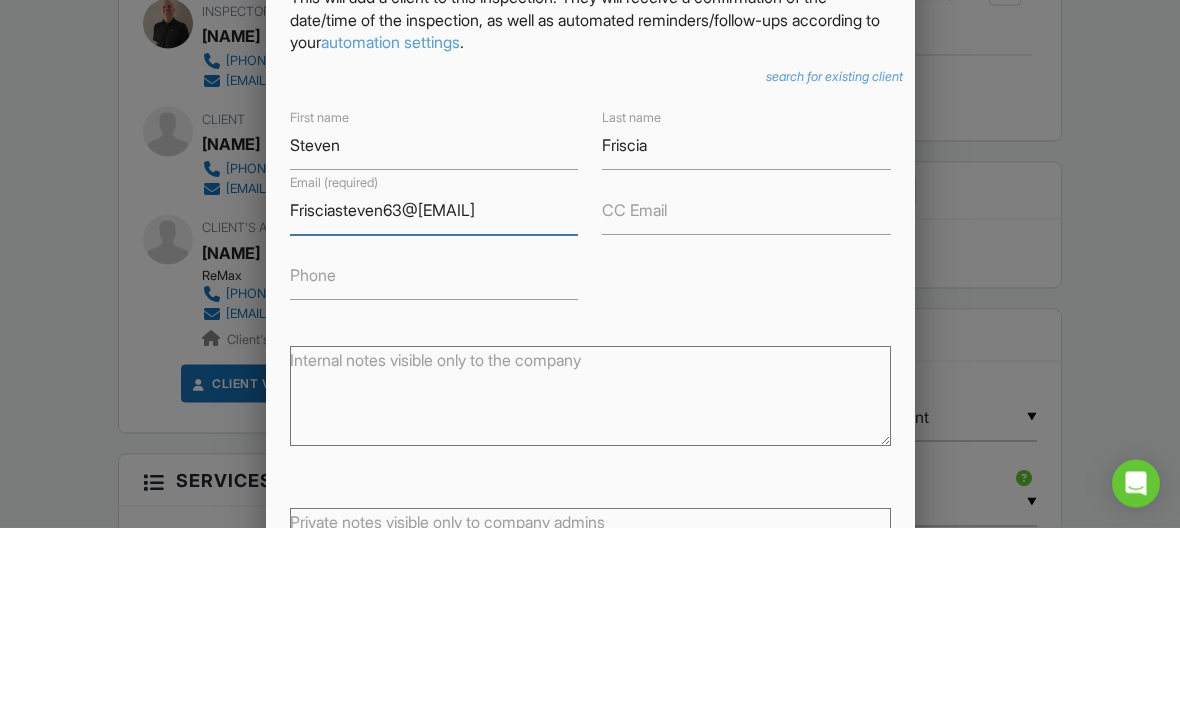 type on "Frisciasteven63@gmail.com" 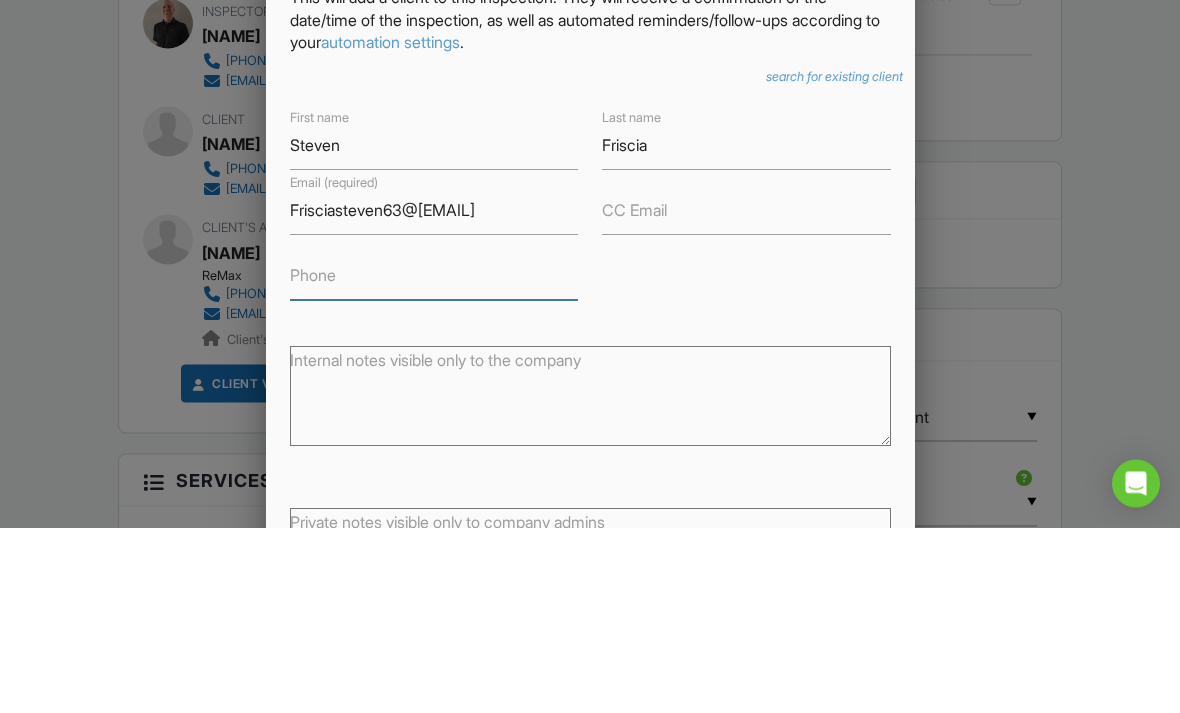 click on "Phone" at bounding box center [434, 461] 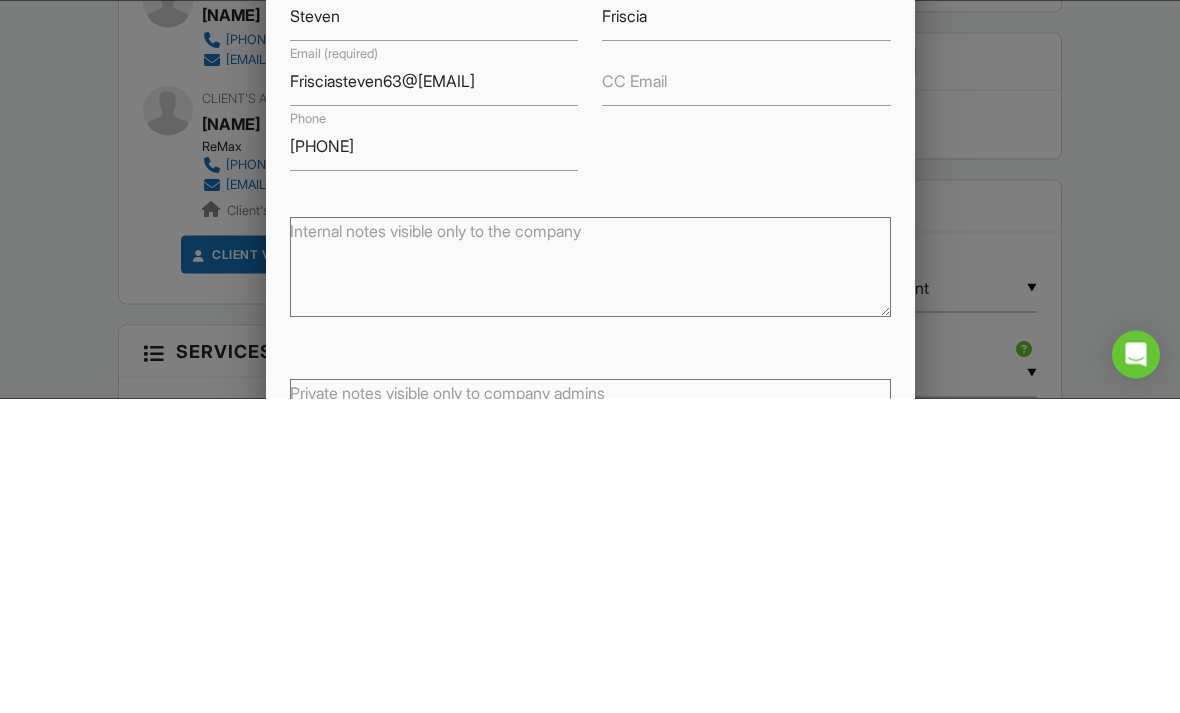 scroll, scrollTop: 1067, scrollLeft: 0, axis: vertical 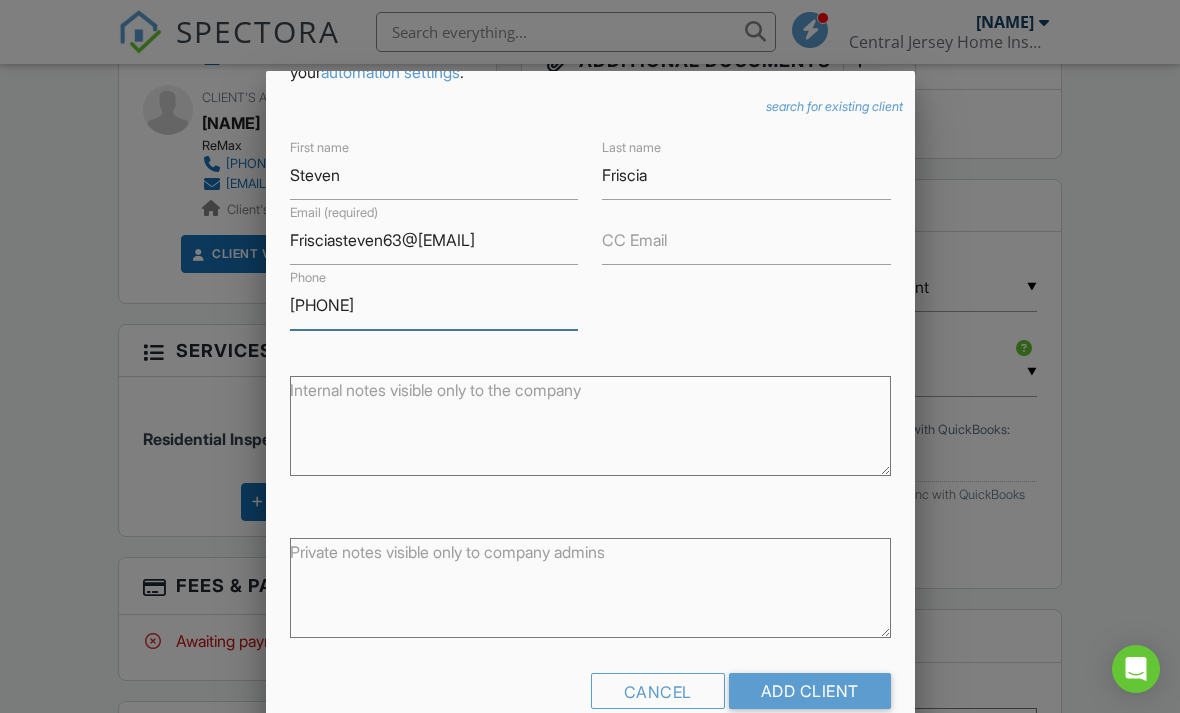 type on "[PHONE]" 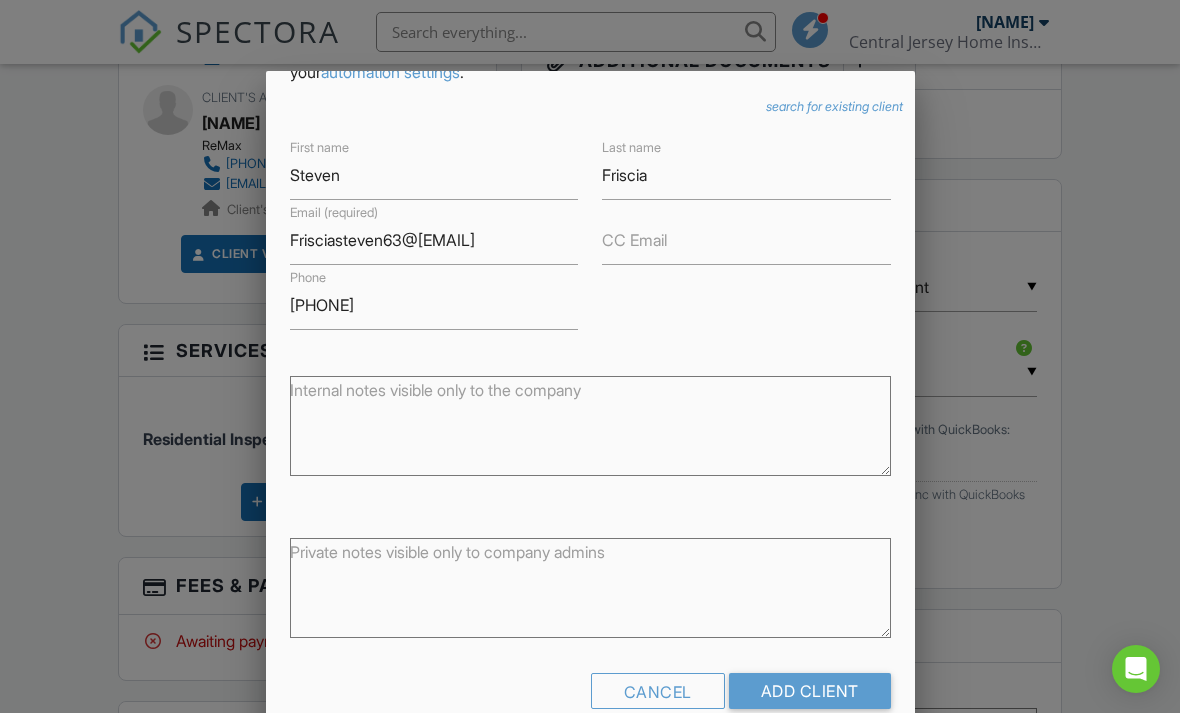 click on "Add Client" at bounding box center [810, 691] 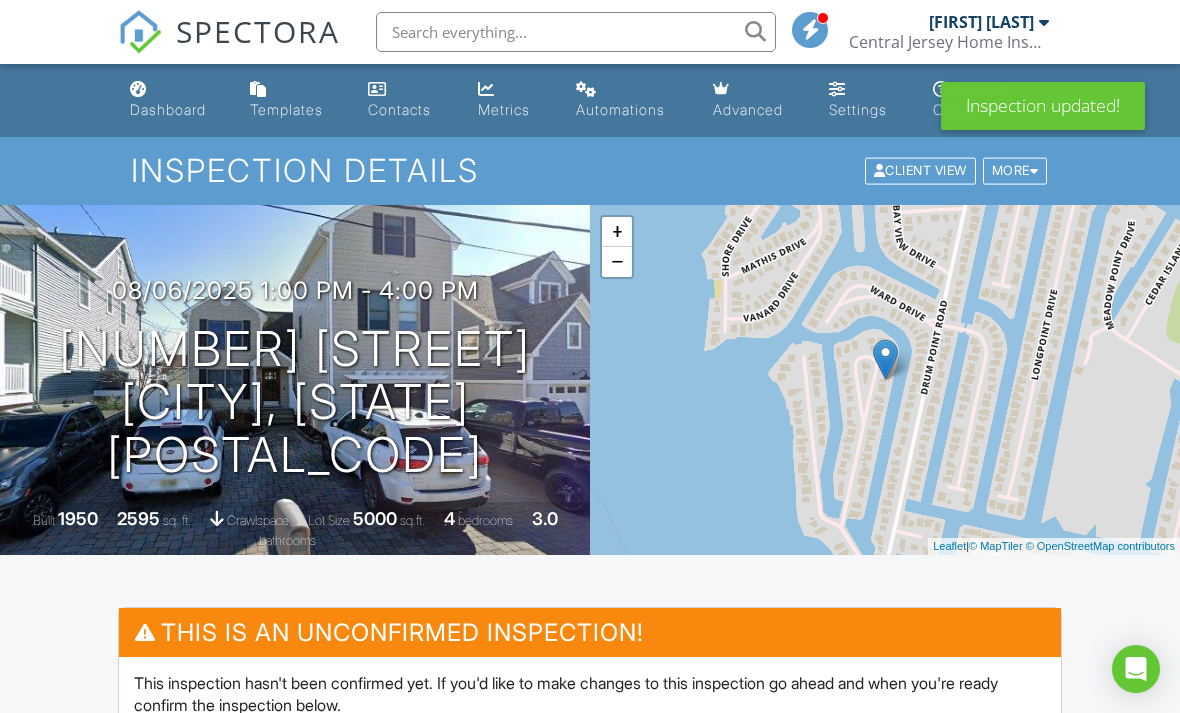 scroll, scrollTop: 0, scrollLeft: 0, axis: both 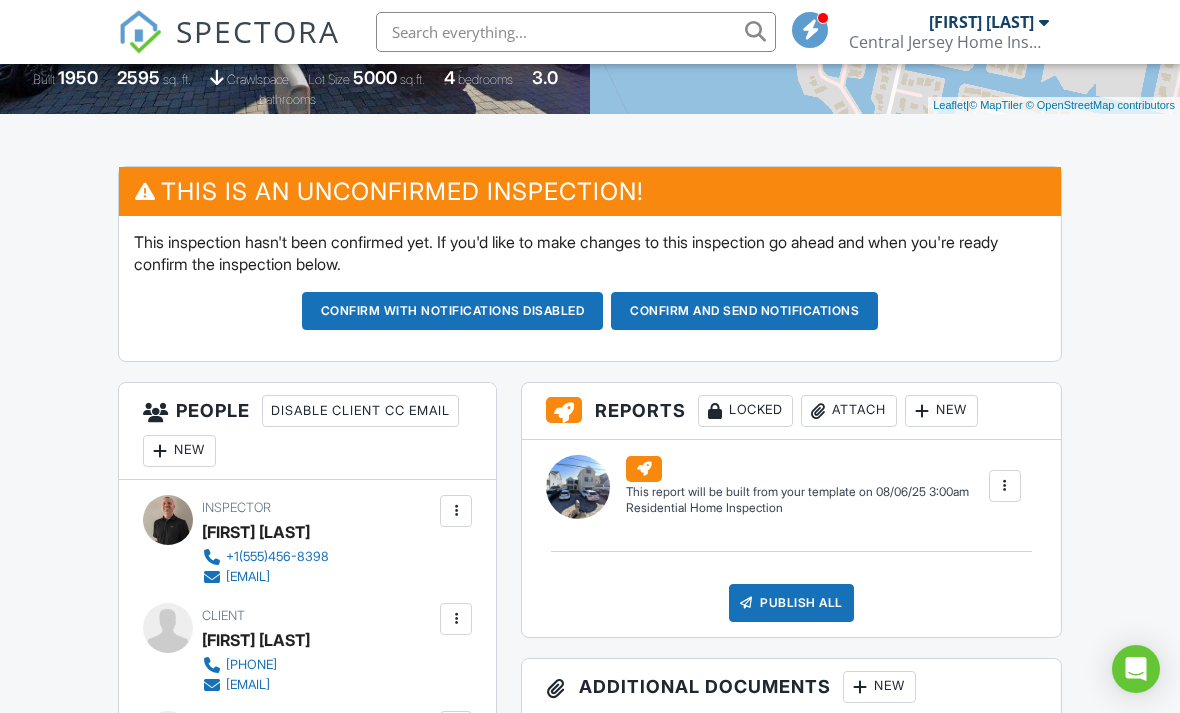 click on "Confirm and send notifications" at bounding box center (453, 311) 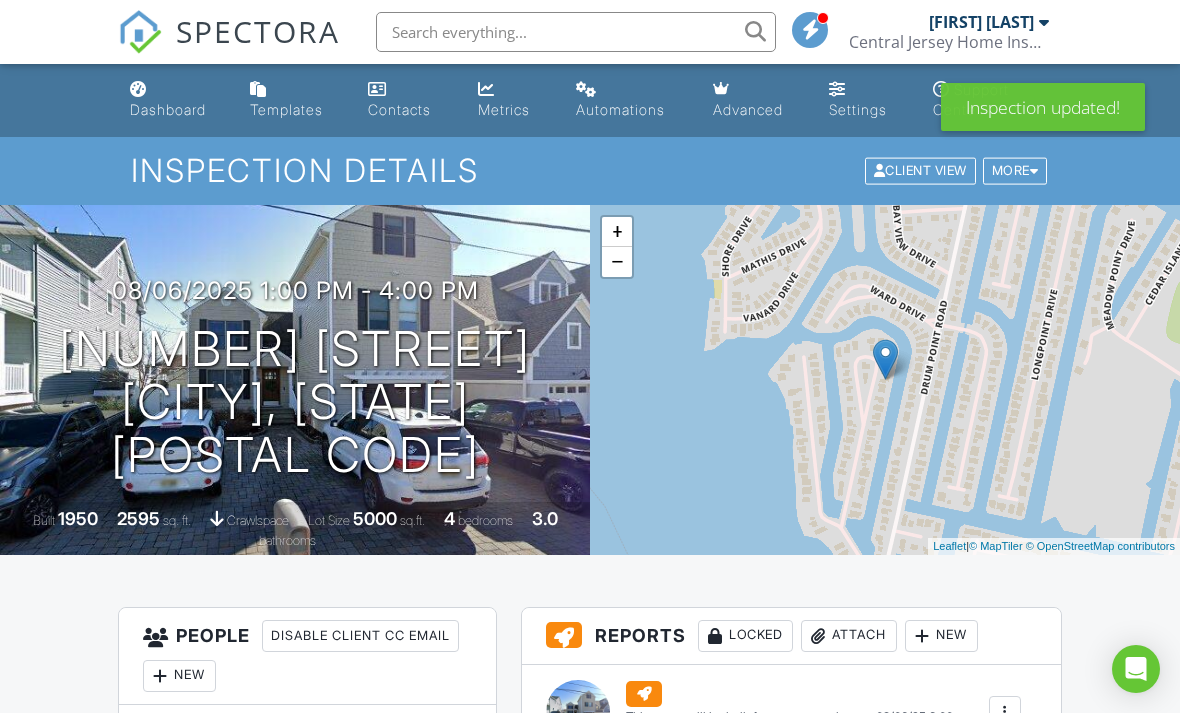 scroll, scrollTop: 0, scrollLeft: 0, axis: both 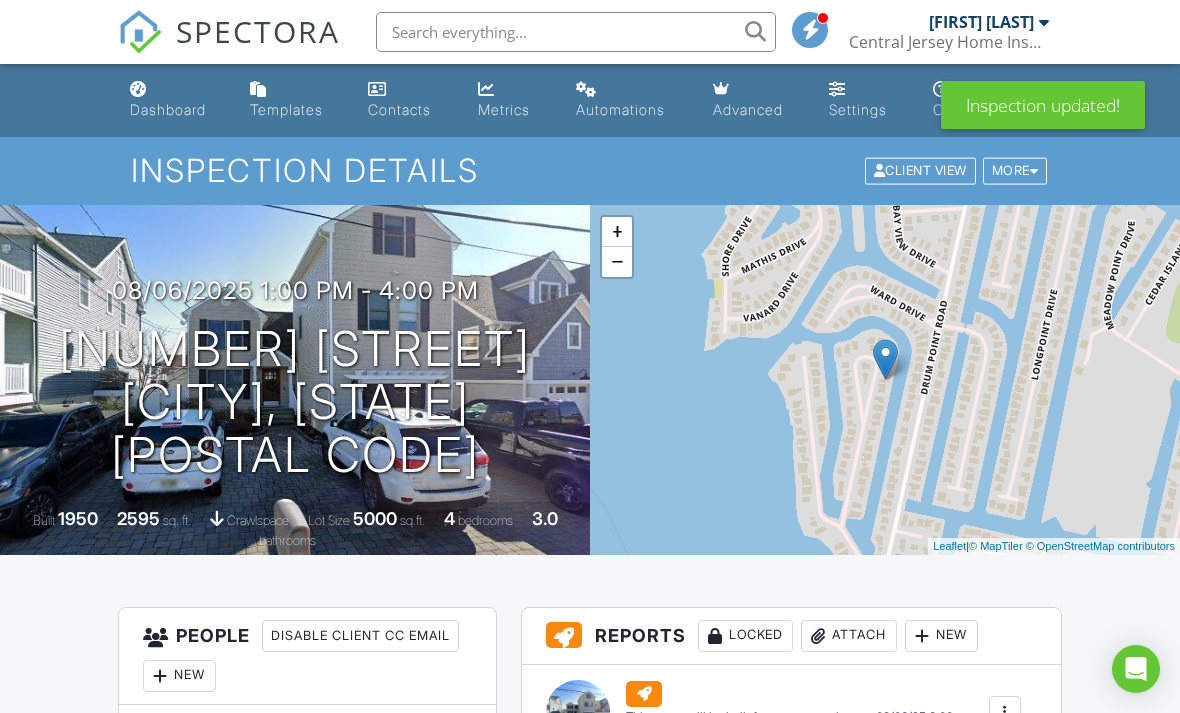 click on "Dashboard" at bounding box center [168, 109] 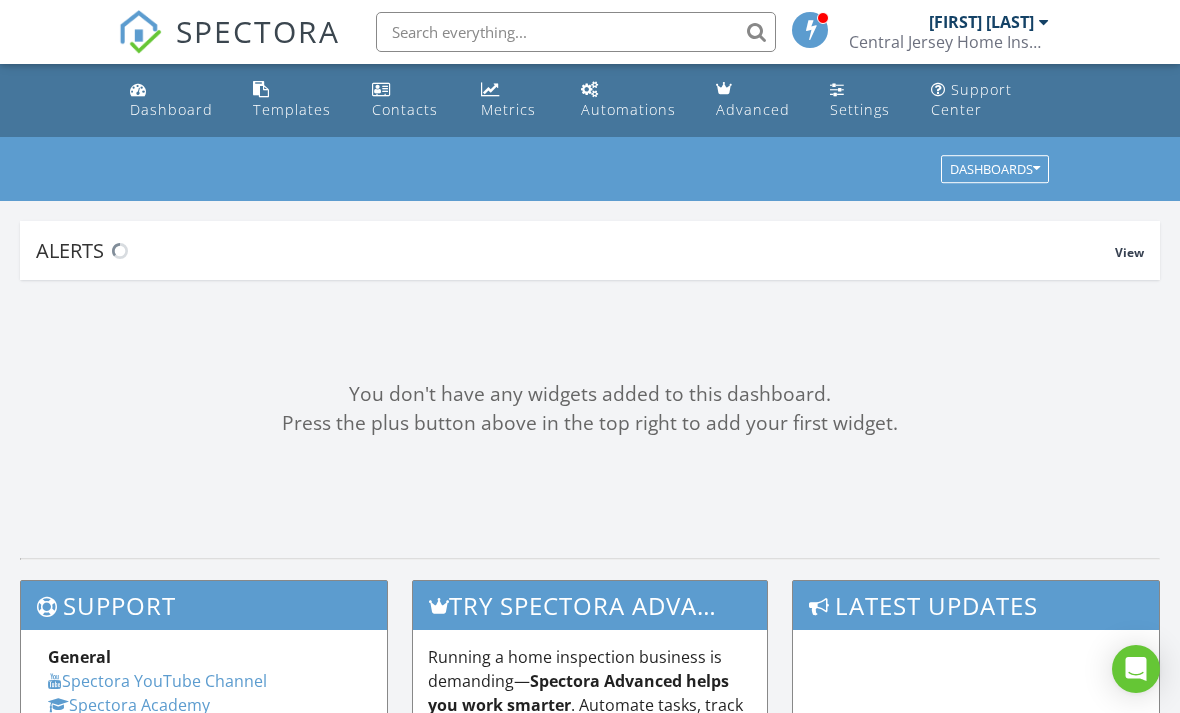 scroll, scrollTop: 0, scrollLeft: 0, axis: both 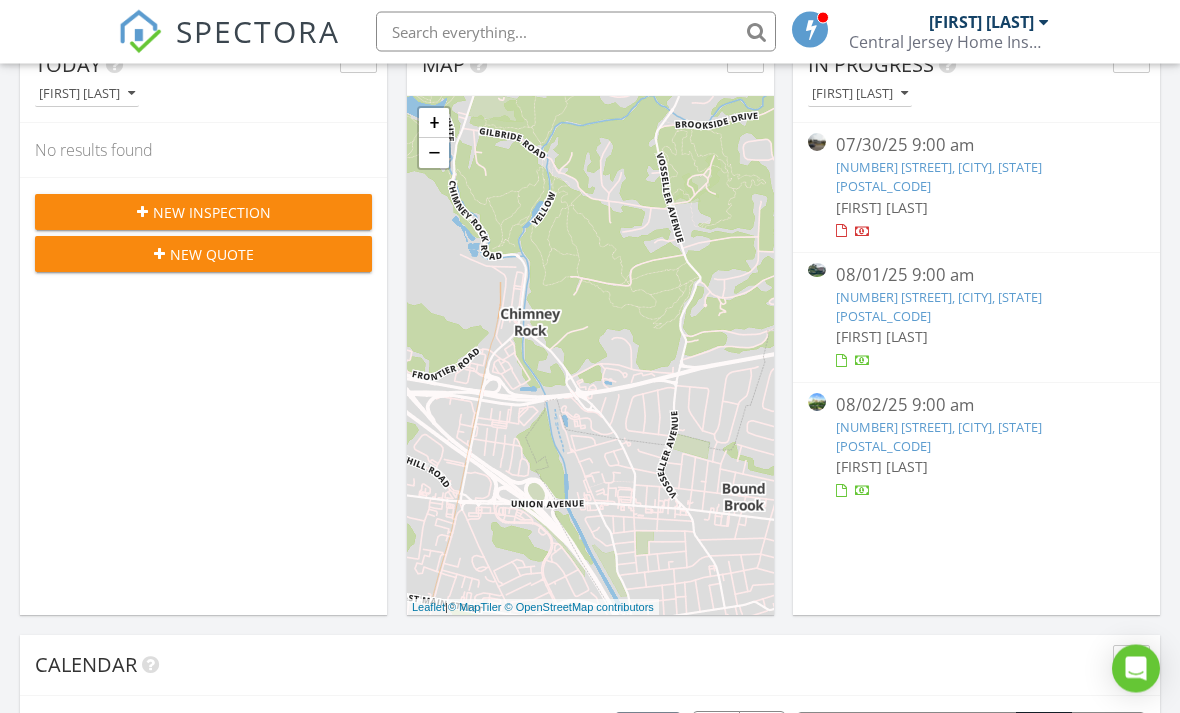click on "[NUMBER] [STREET], [CITY], [STATE] [POSTAL_CODE]" at bounding box center [939, 307] 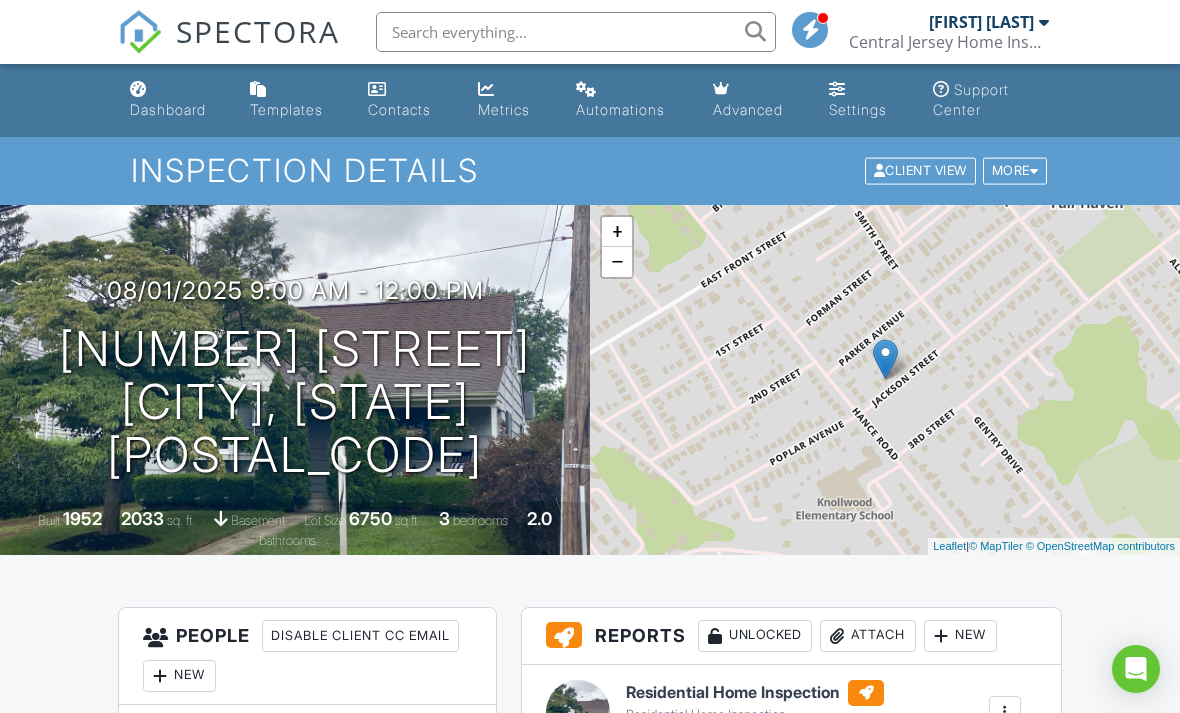 scroll, scrollTop: 63, scrollLeft: 0, axis: vertical 